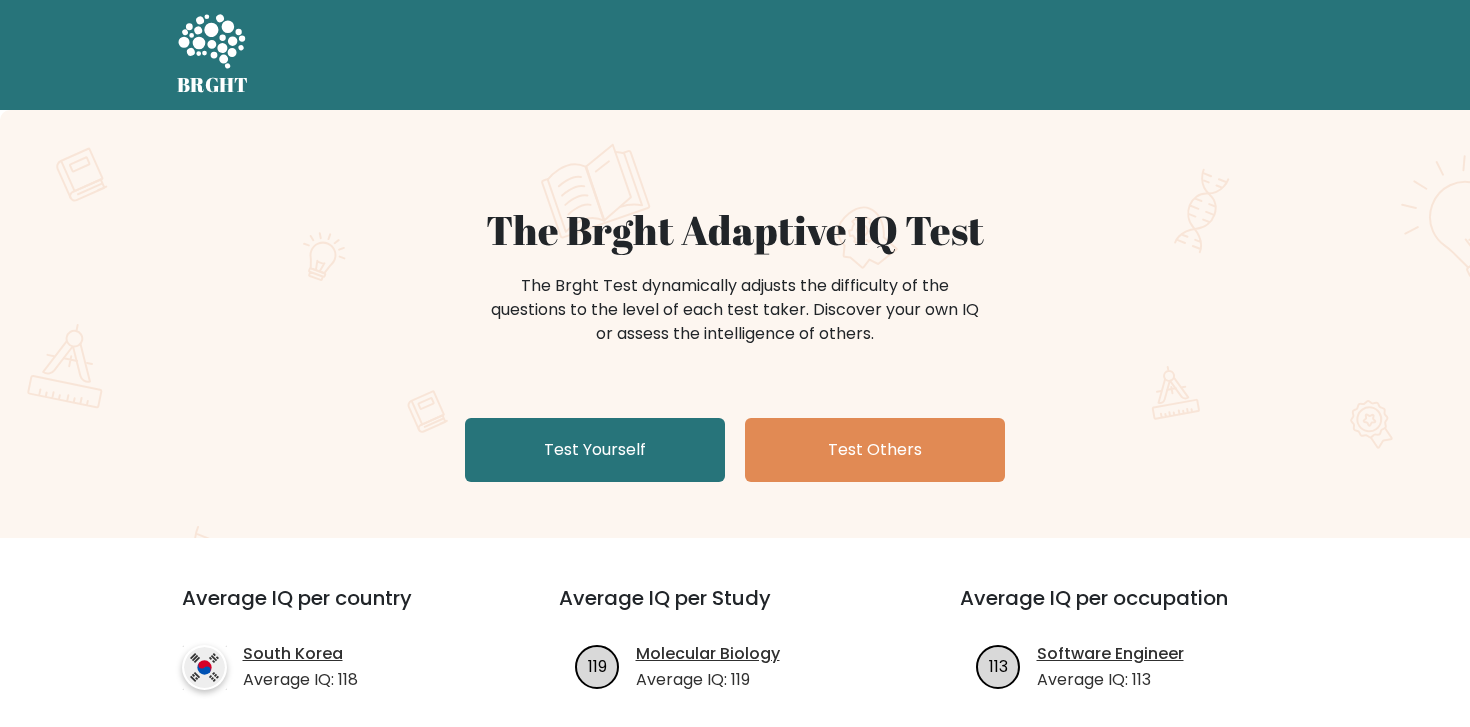 scroll, scrollTop: 0, scrollLeft: 0, axis: both 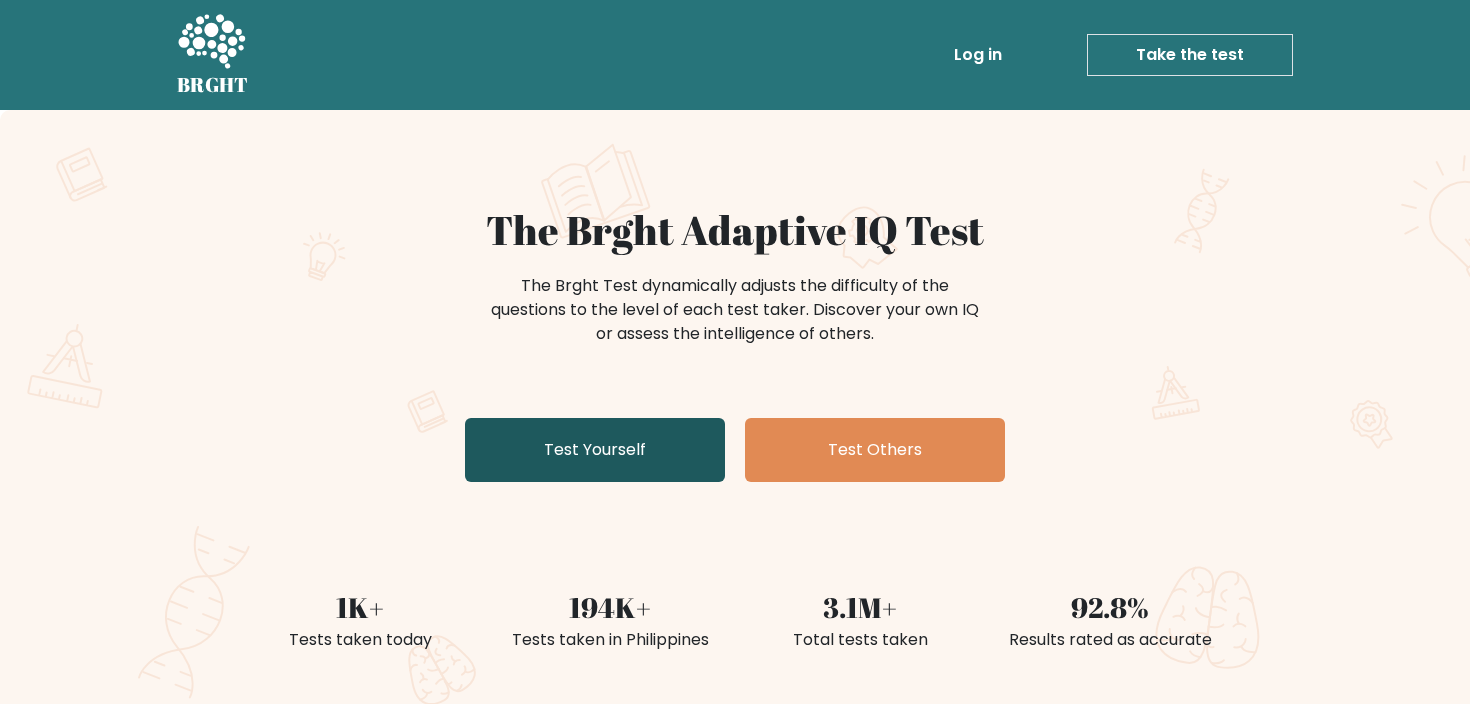 click on "Test Yourself" at bounding box center [595, 450] 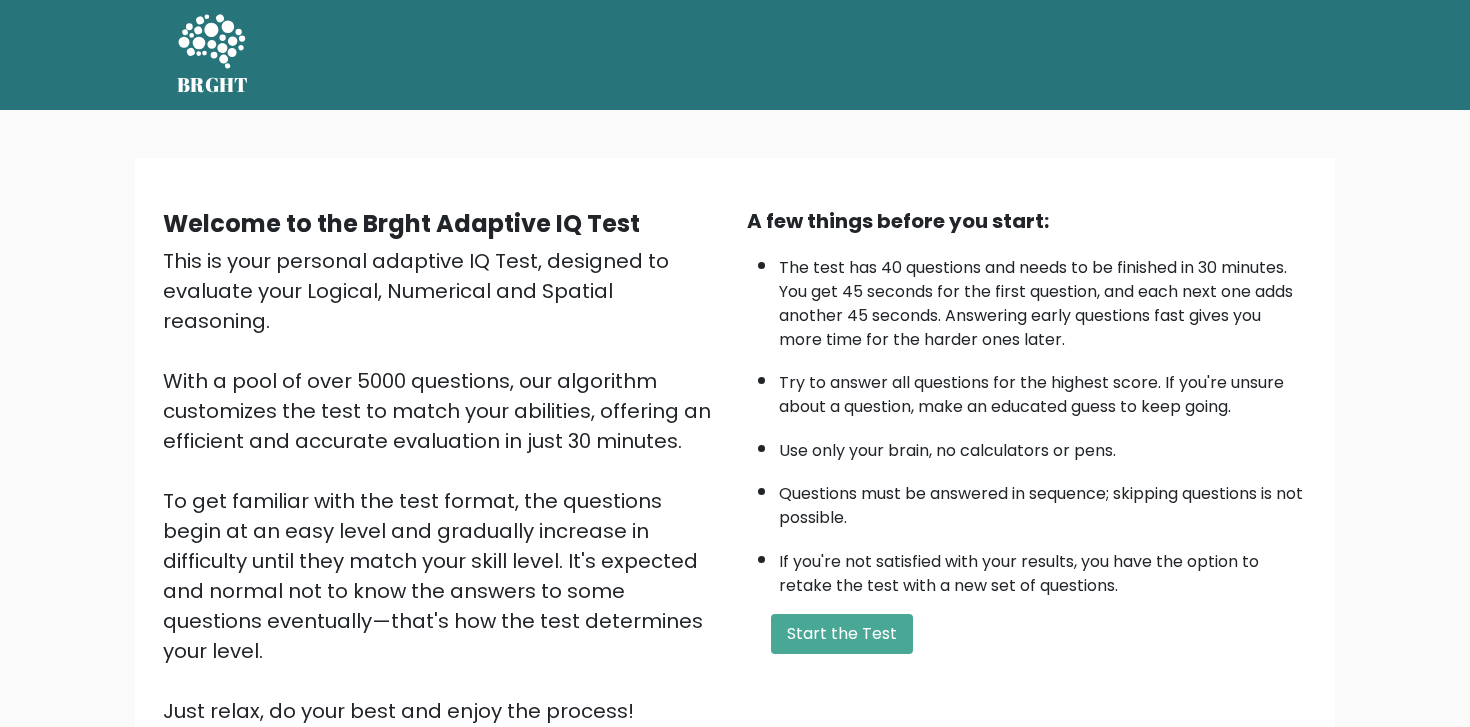 scroll, scrollTop: 0, scrollLeft: 0, axis: both 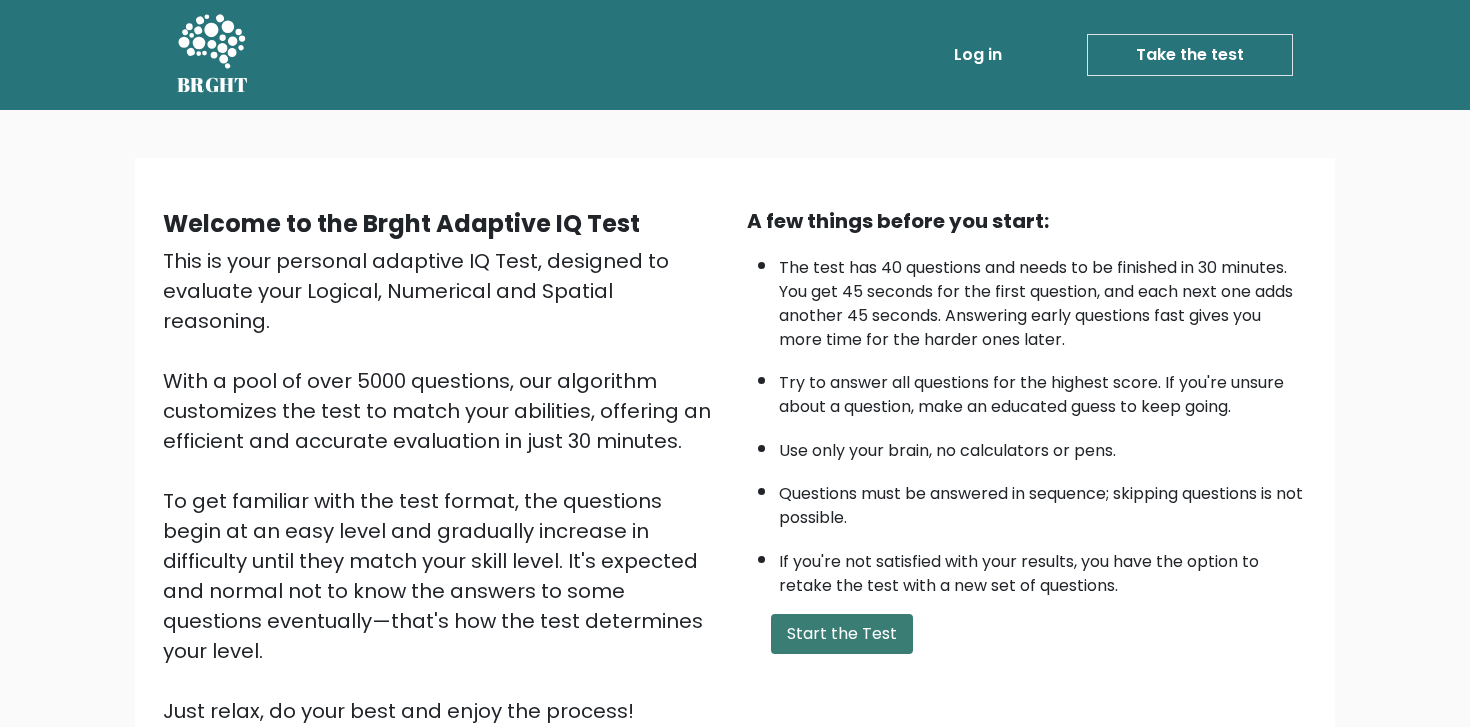 click on "Start the Test" at bounding box center (842, 634) 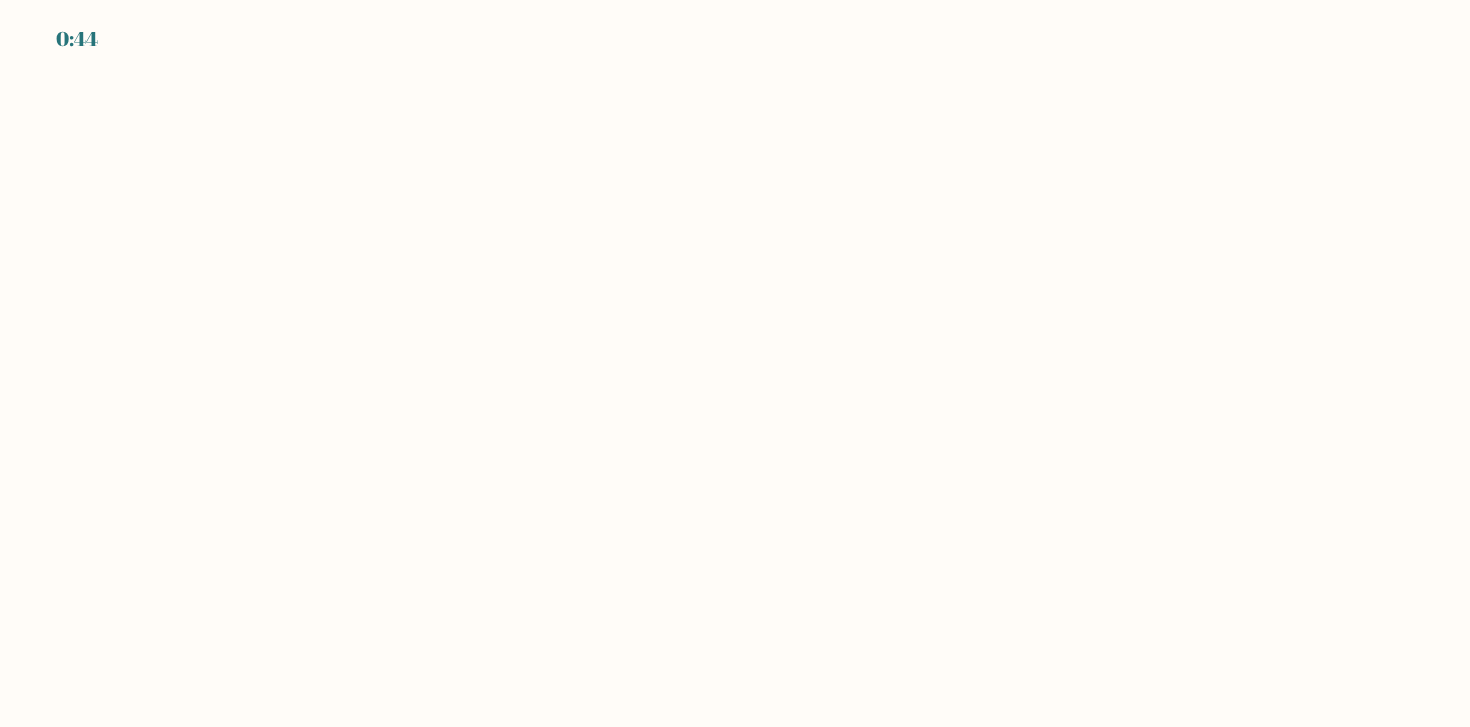 scroll, scrollTop: 0, scrollLeft: 0, axis: both 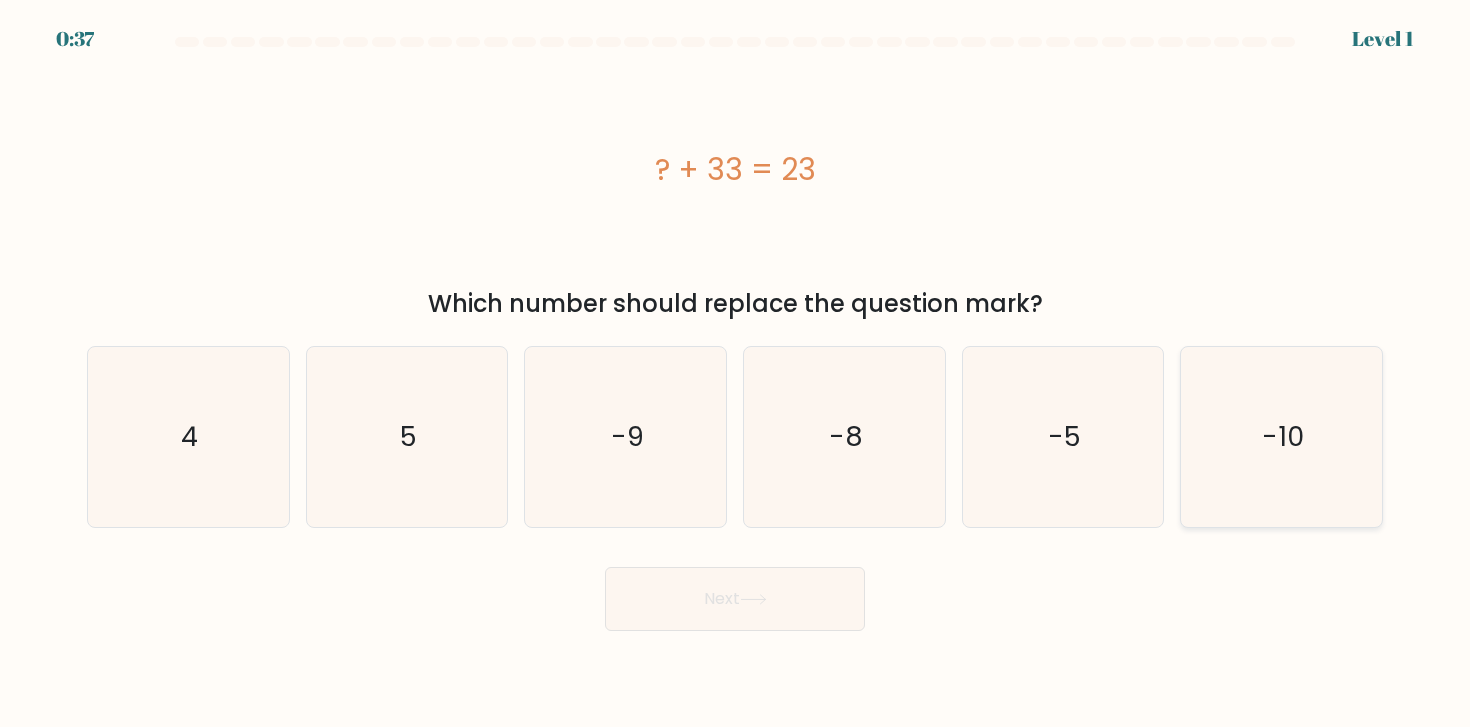 click on "-10" at bounding box center [1281, 437] 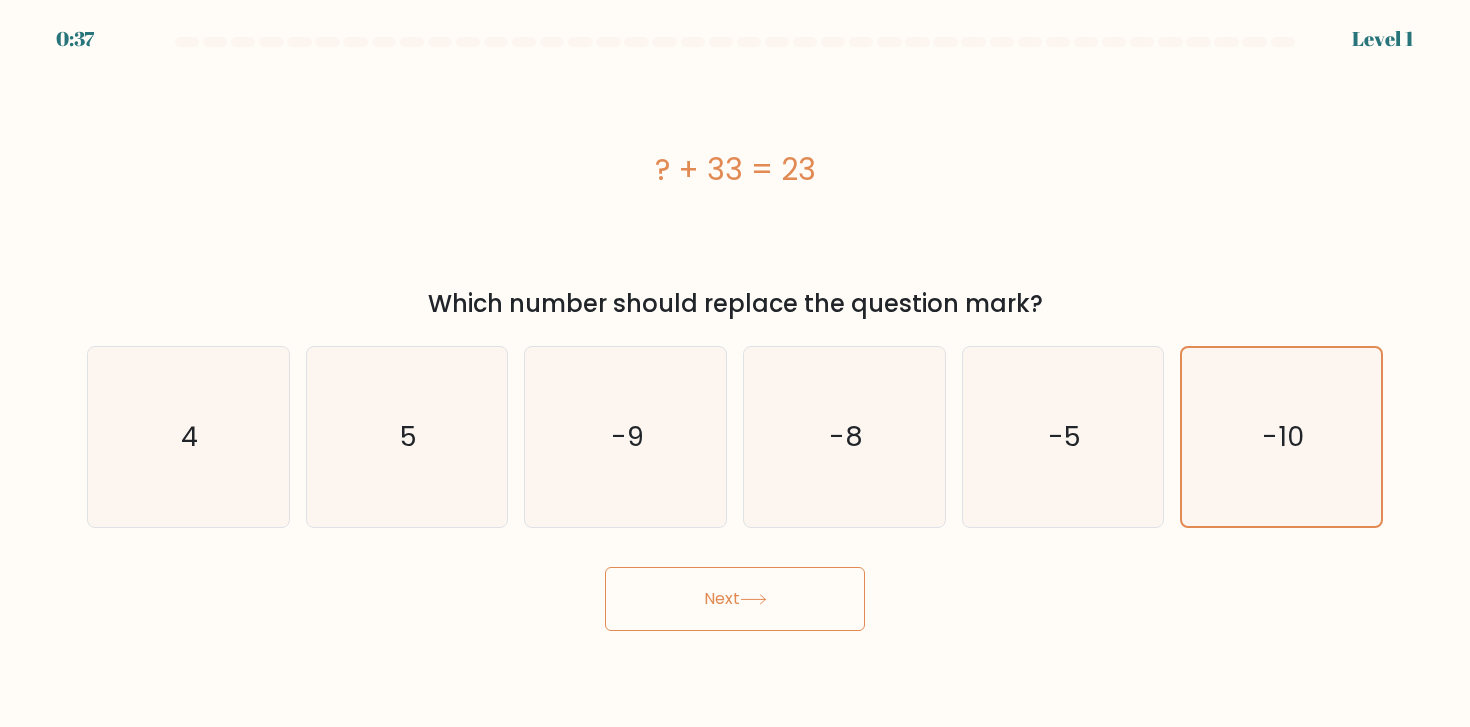 click on "Next" at bounding box center [735, 599] 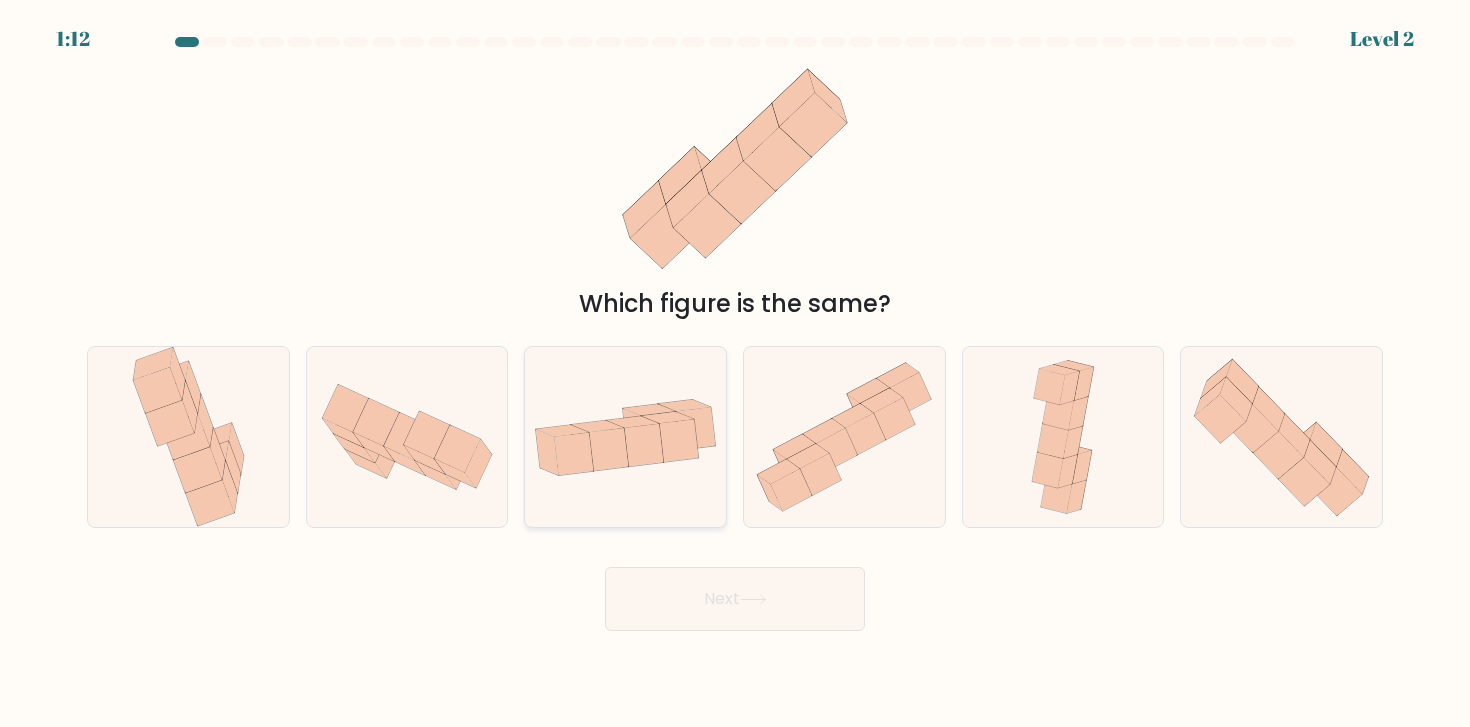 click at bounding box center (625, 437) 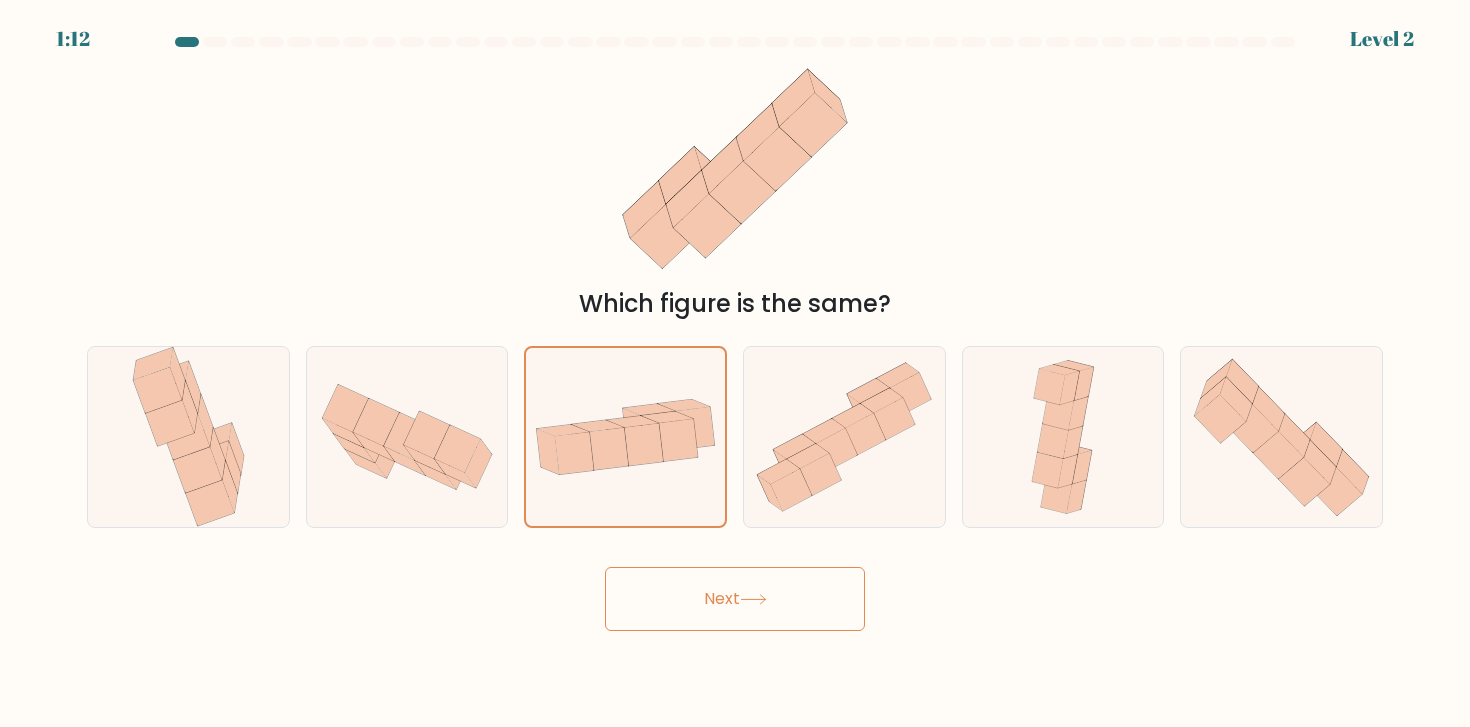click on "Next" at bounding box center [735, 599] 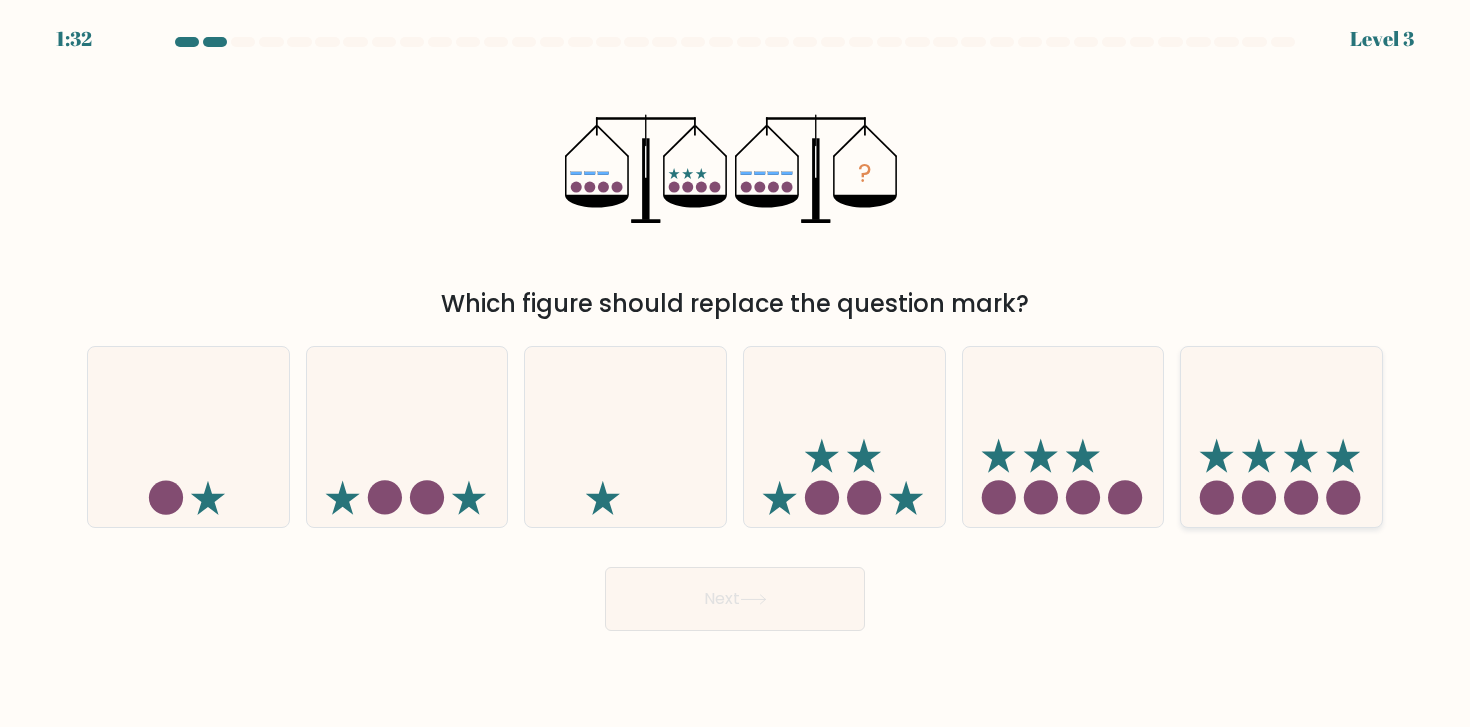 click at bounding box center (1281, 437) 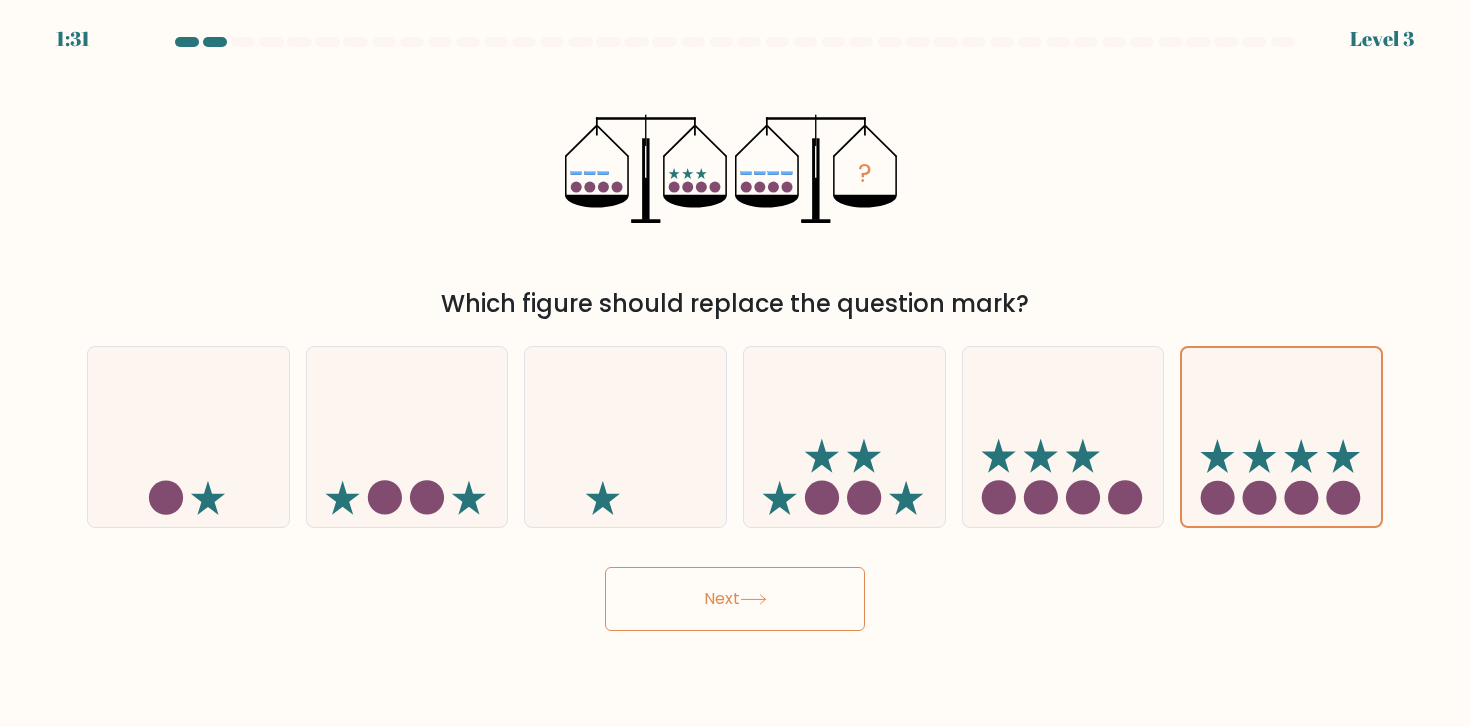 click on "Next" at bounding box center [735, 599] 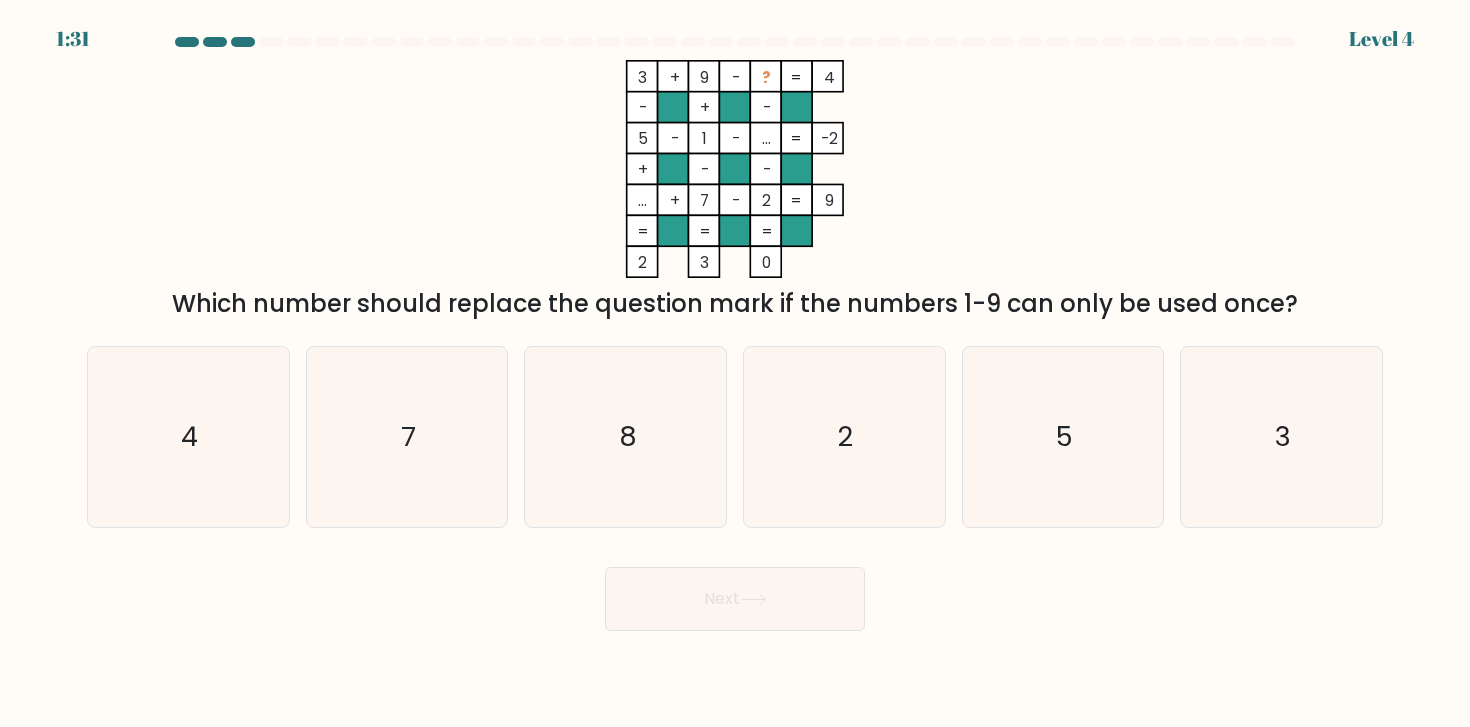 click on "Next" at bounding box center [735, 599] 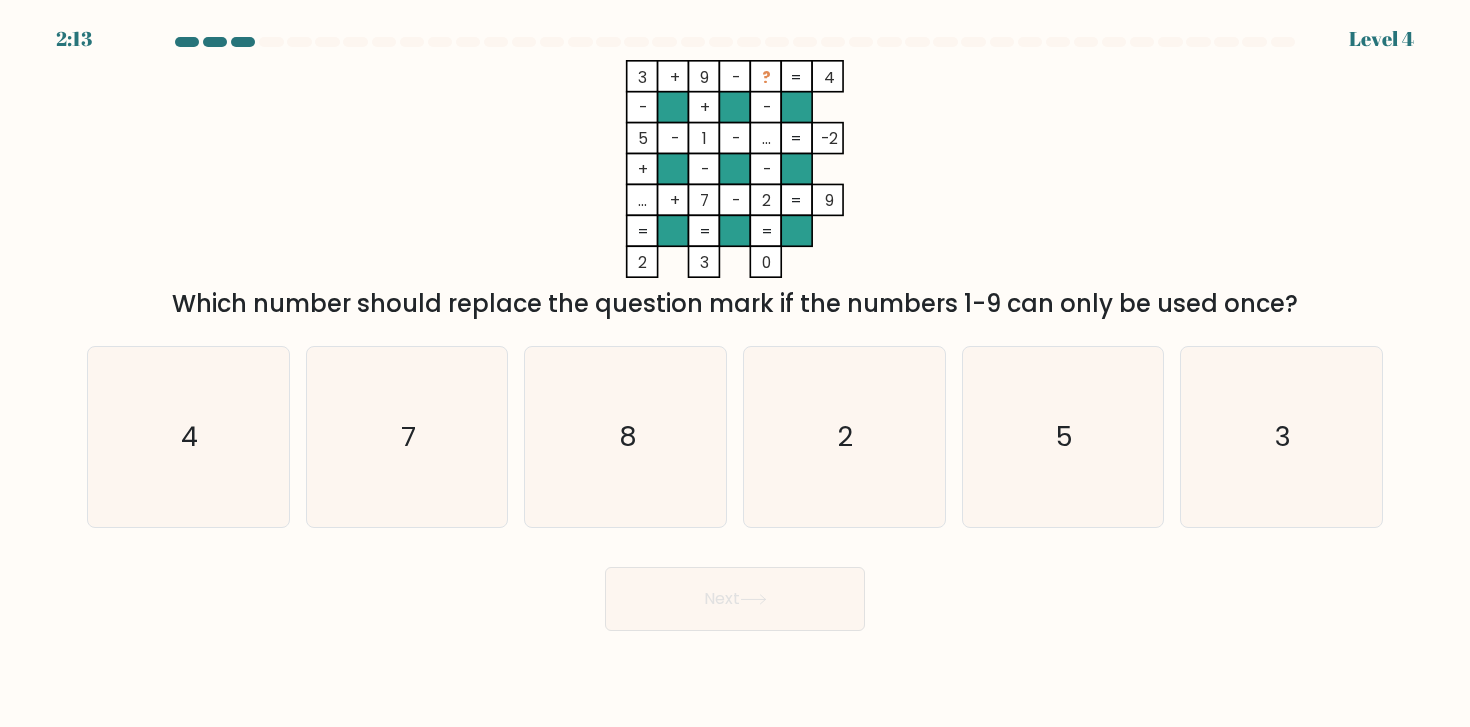 click on "[NUMBER]    +    [NUMBER]    -    ?    [NUMBER]    -    +    -    [NUMBER]    -    [NUMBER]    -    ...    -    [NUMBER]    +    -    -    ...    +    [NUMBER]    -    [NUMBER]    =   [NUMBER]    =   =   =   =   [NUMBER]    [NUMBER]    [NUMBER]    =" at bounding box center [735, 169] 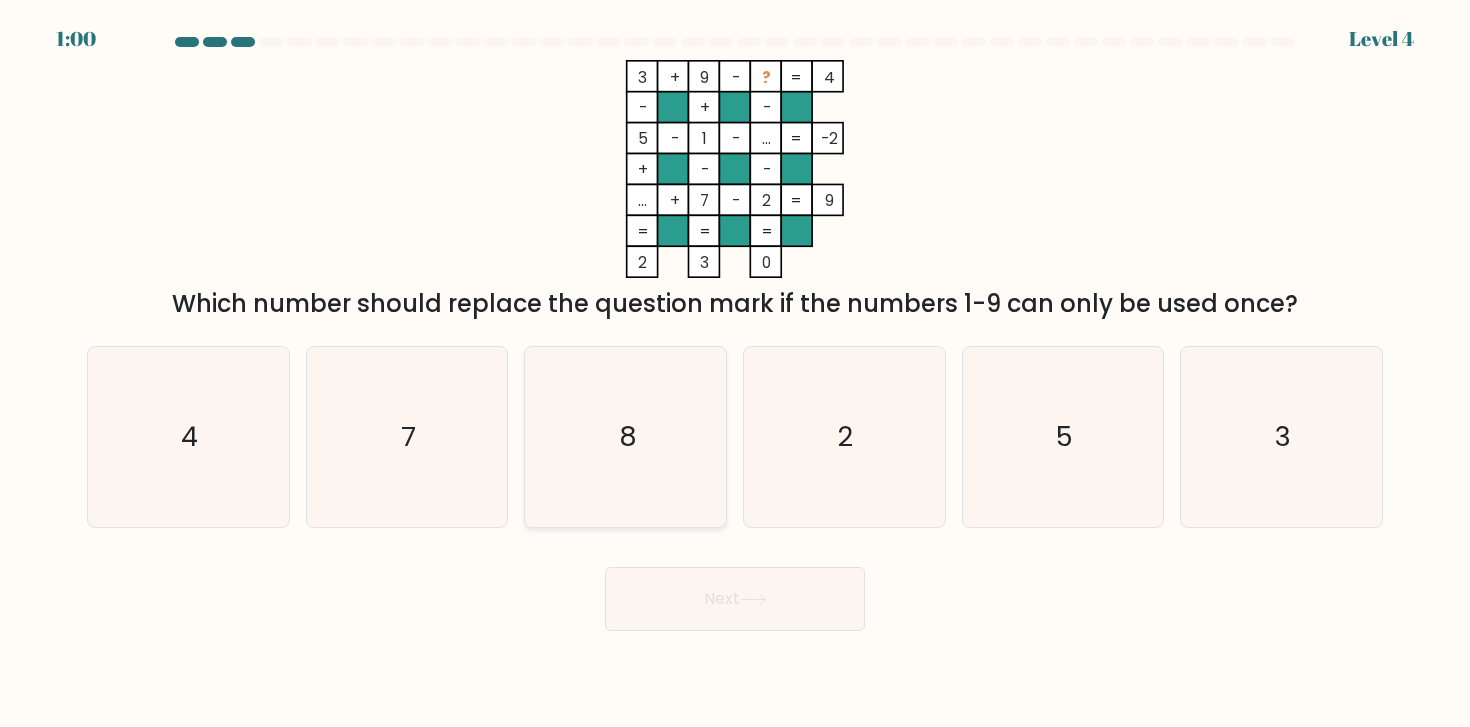 click on "8" at bounding box center (626, 437) 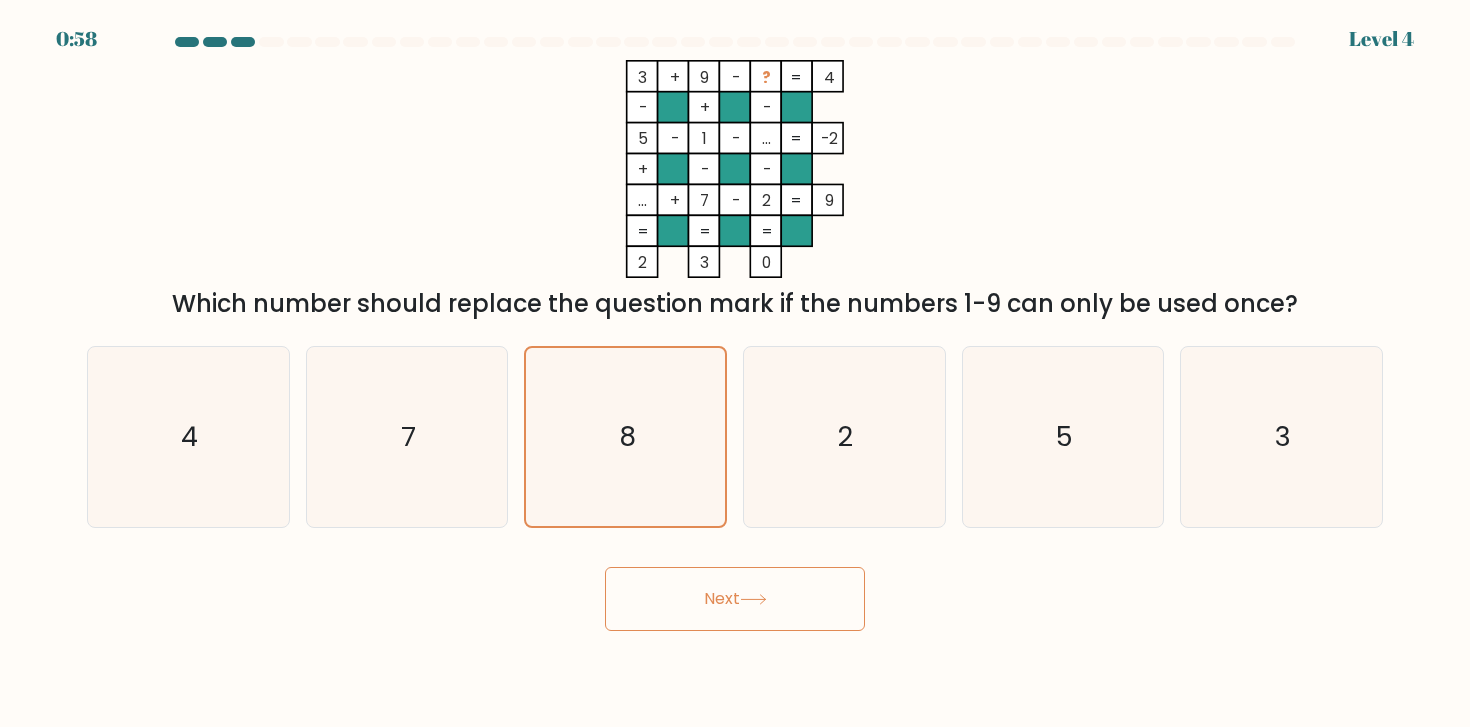 click on "Next" at bounding box center [735, 599] 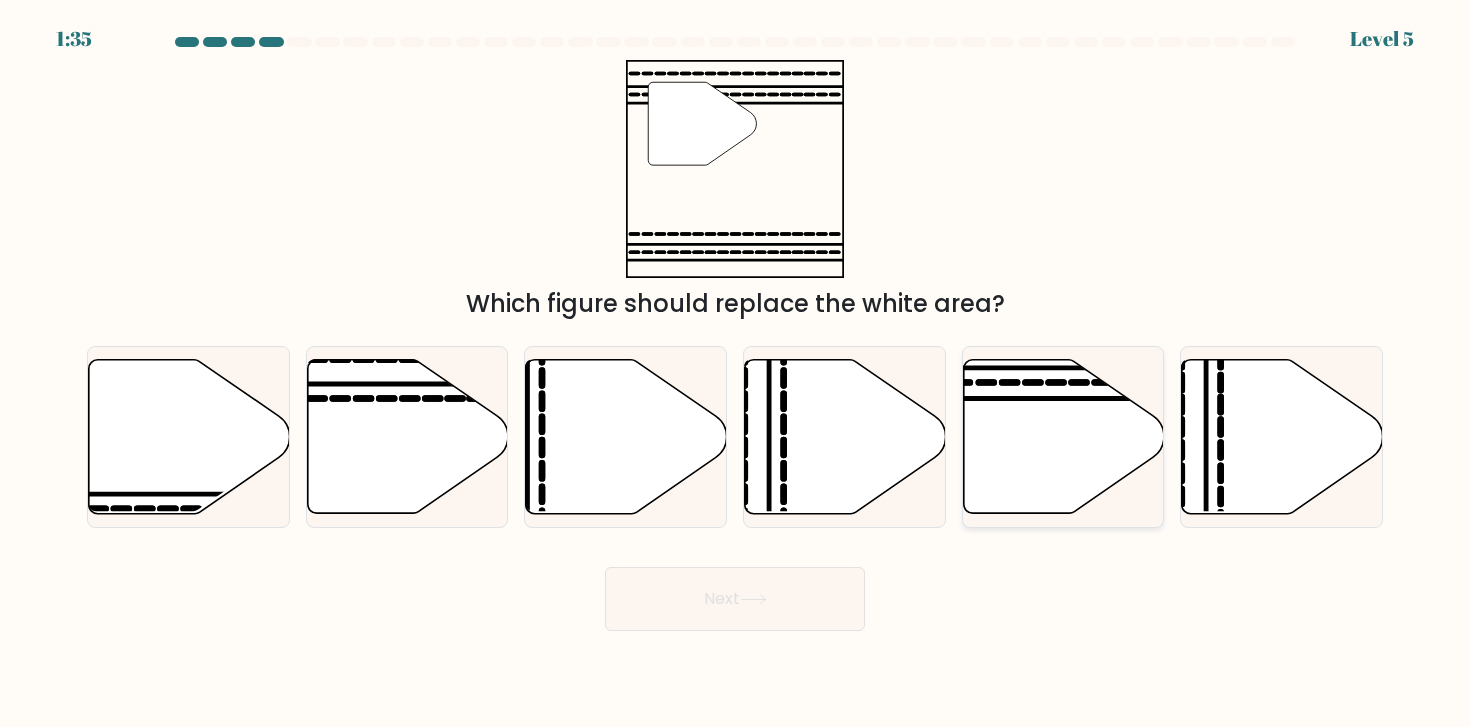 click at bounding box center (1063, 437) 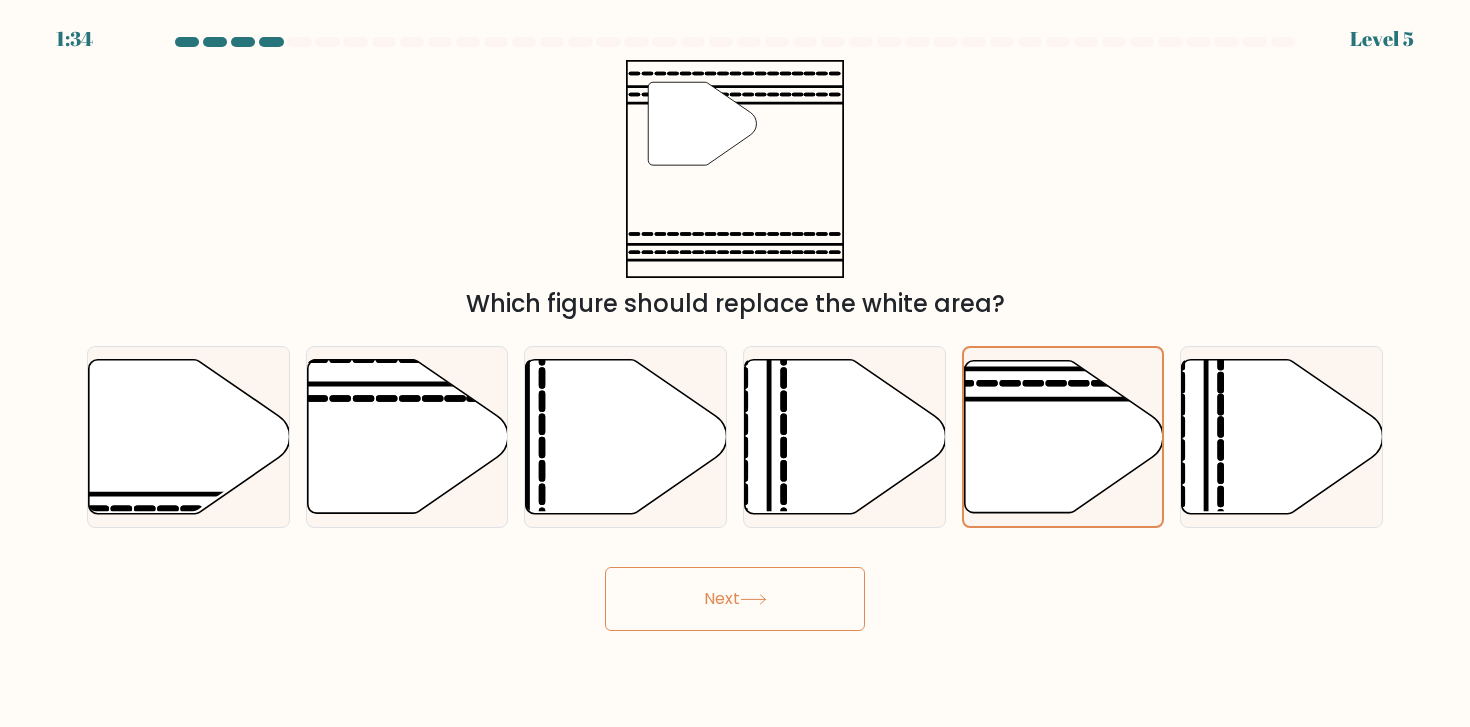 click on "Next" at bounding box center (735, 599) 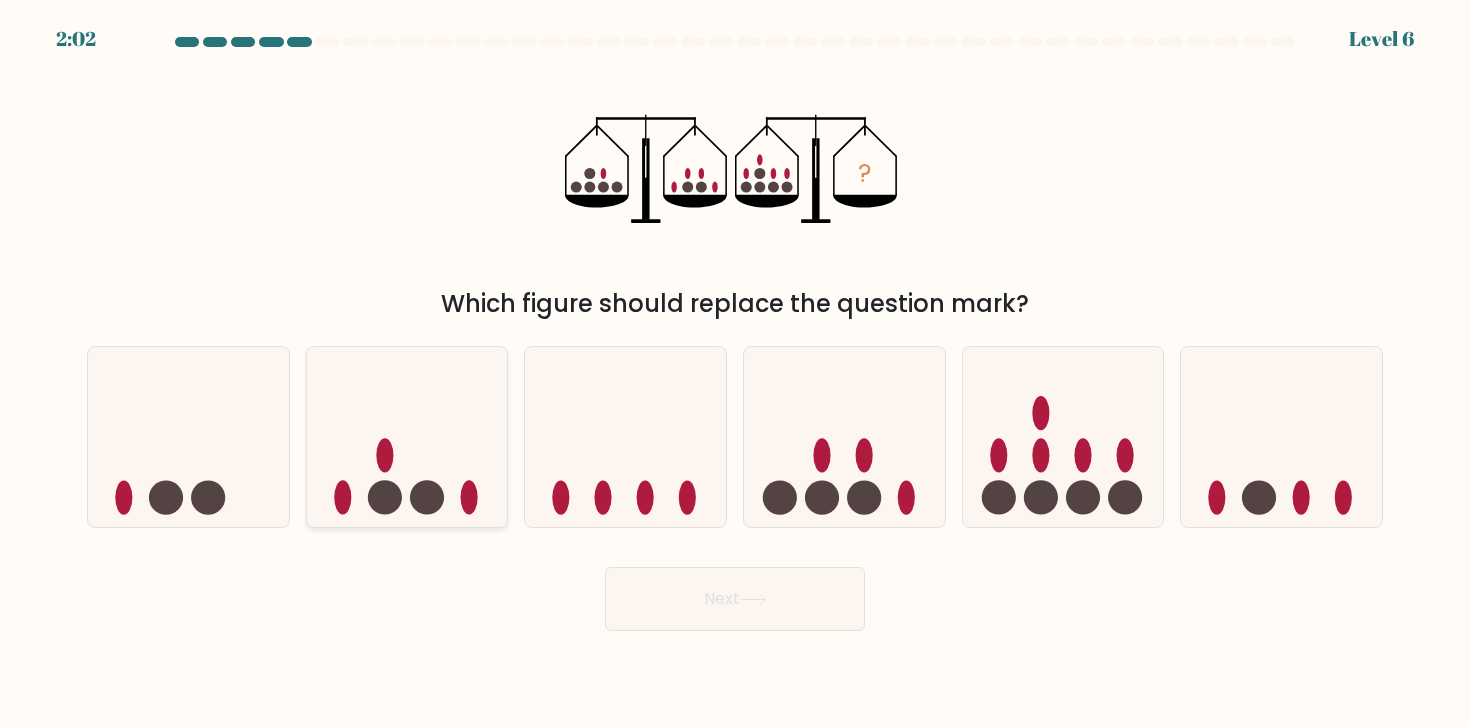 click at bounding box center [385, 498] 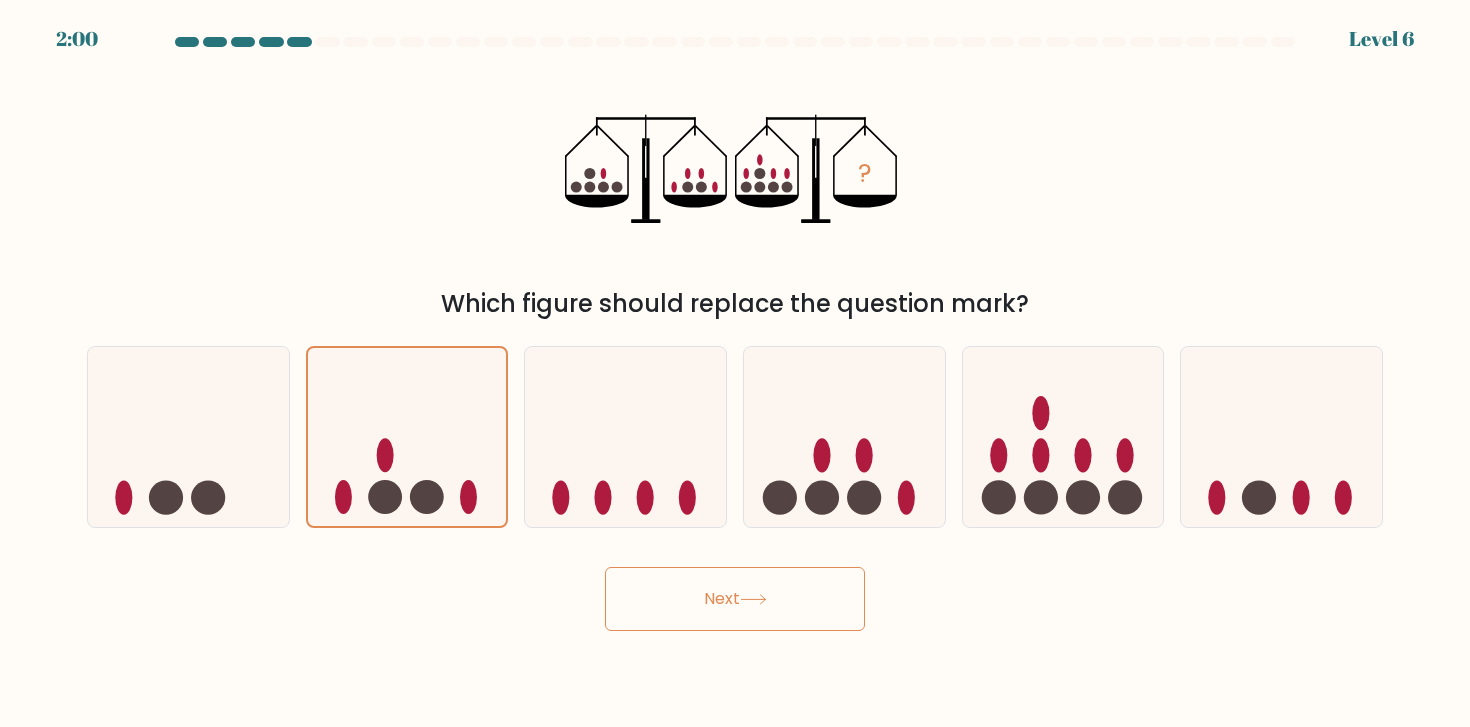 click at bounding box center [753, 599] 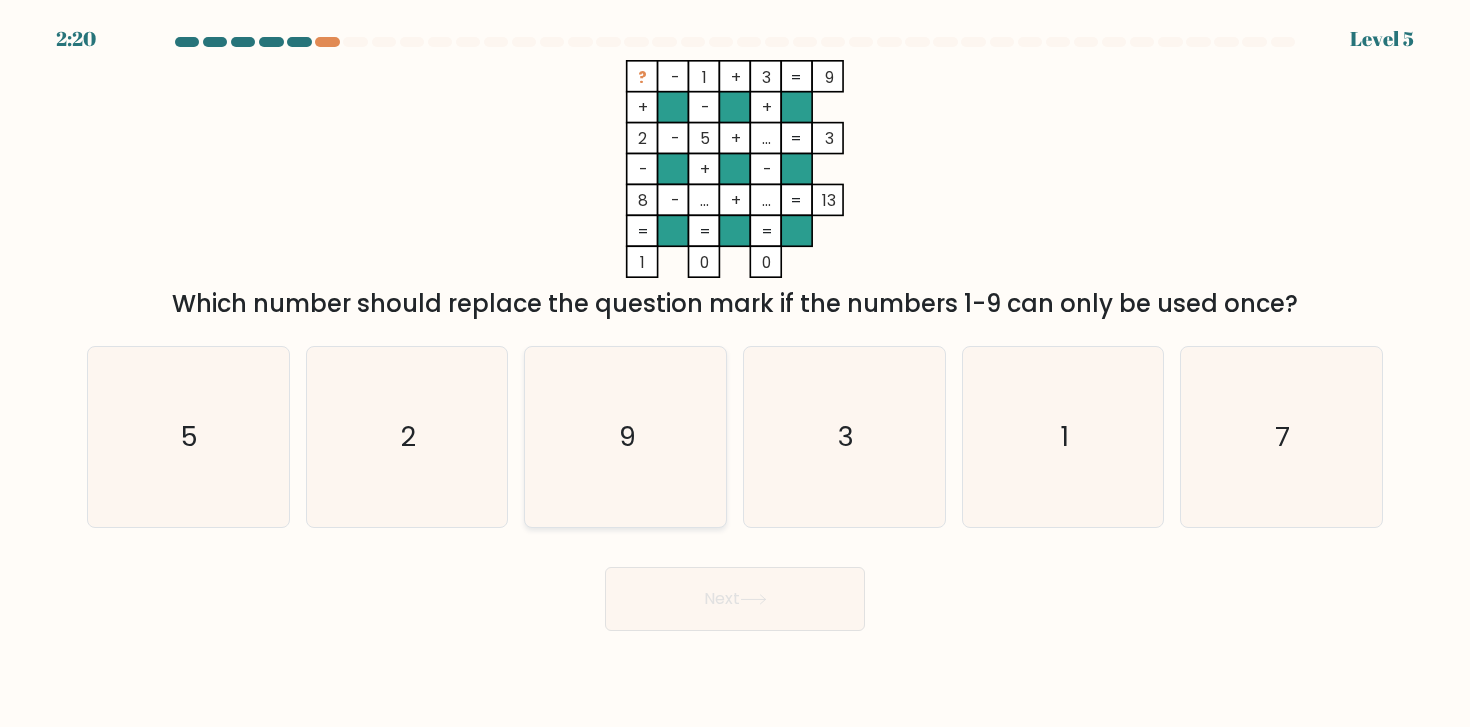 click on "9" at bounding box center (626, 437) 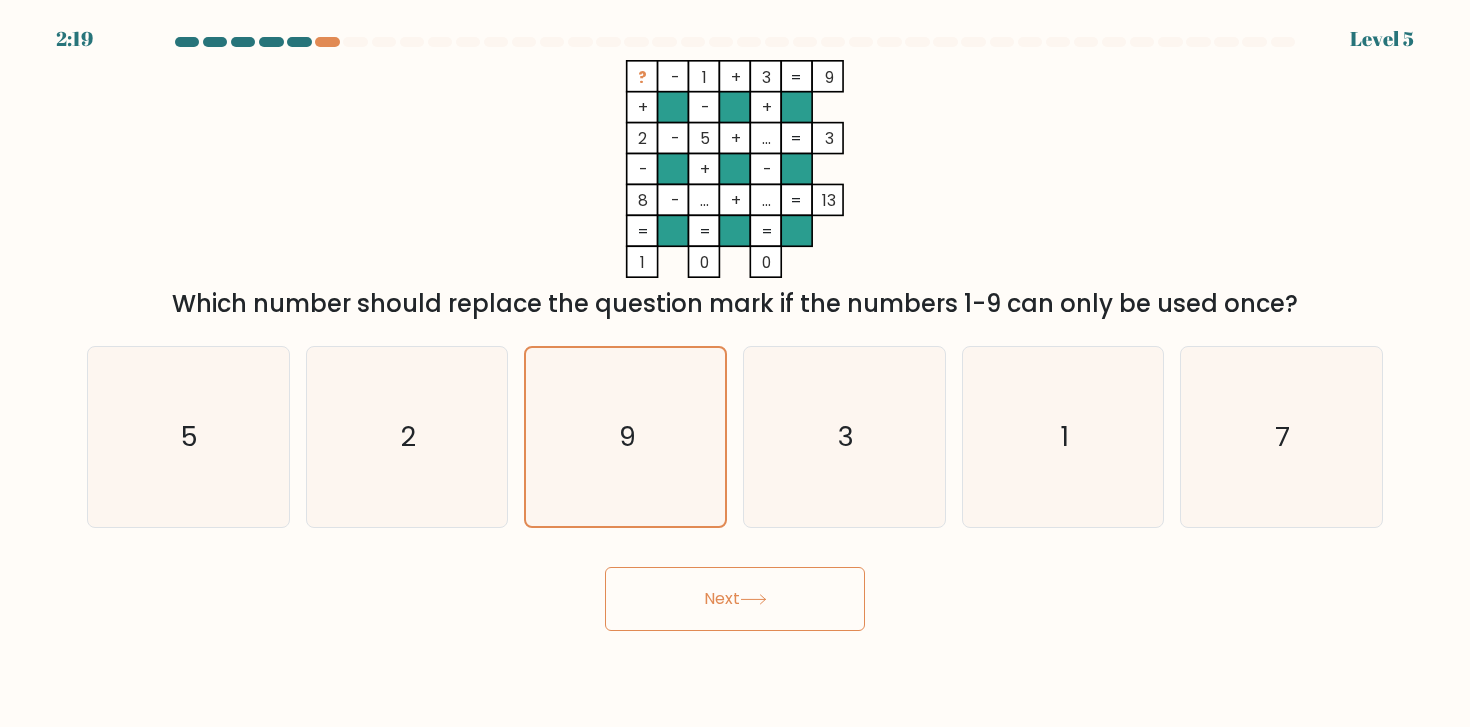 click on "Next" at bounding box center [735, 599] 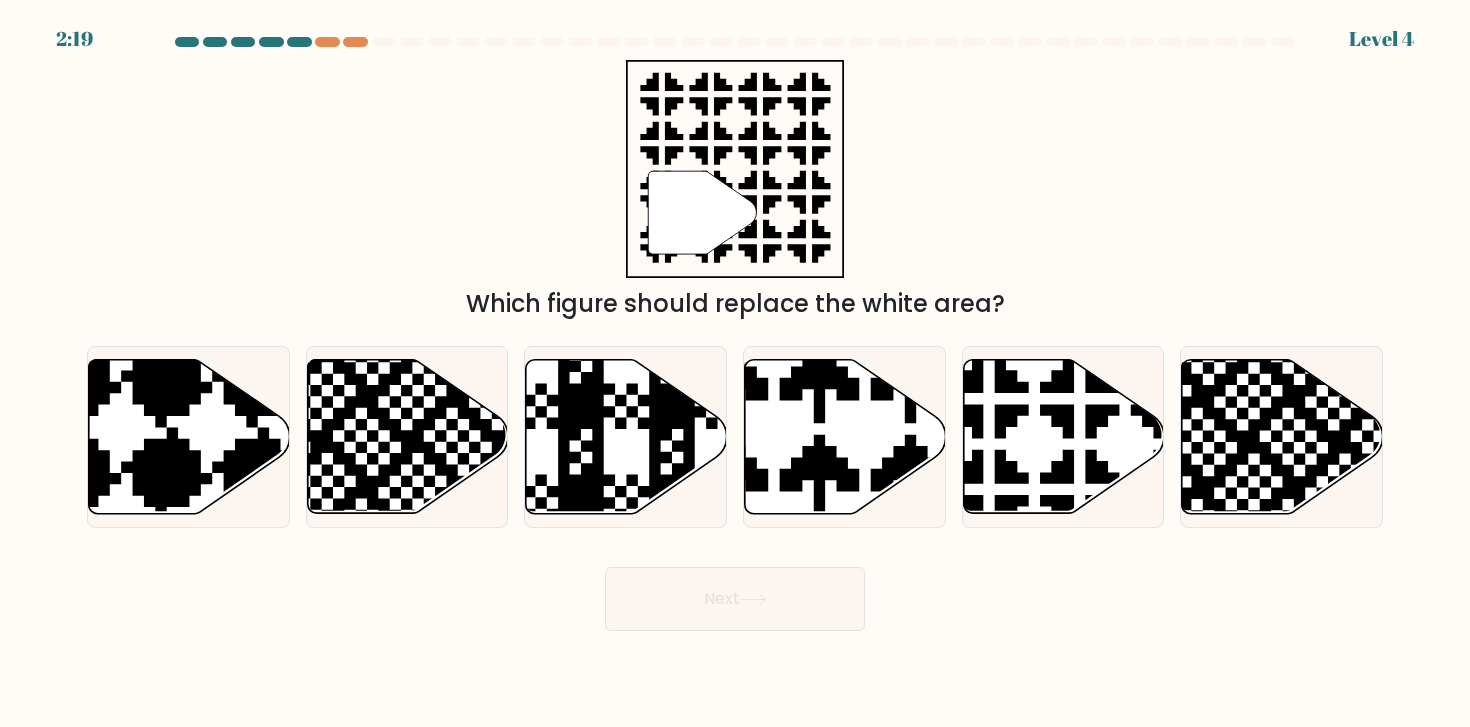 click on "Next" at bounding box center [735, 599] 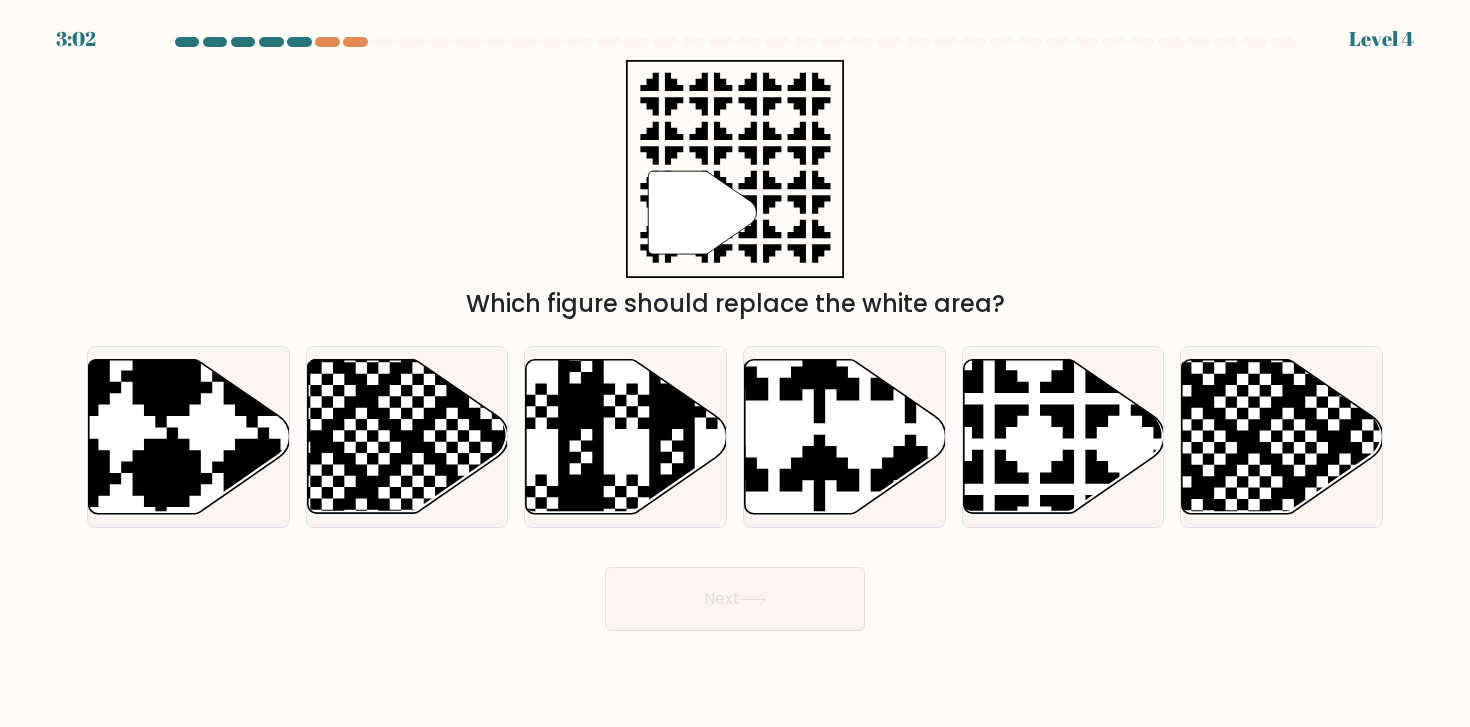click on ""
Which figure should replace the white area?" at bounding box center (735, 191) 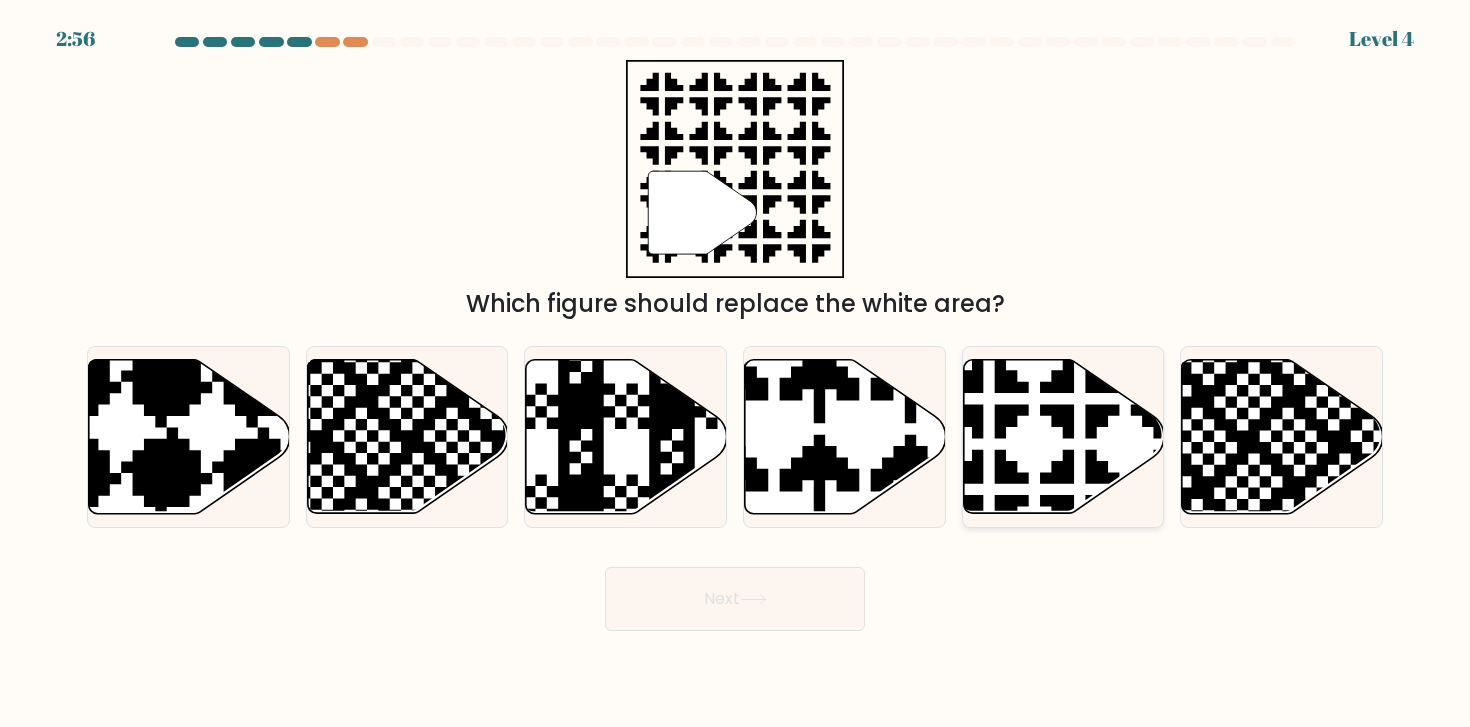 click at bounding box center (1125, 353) 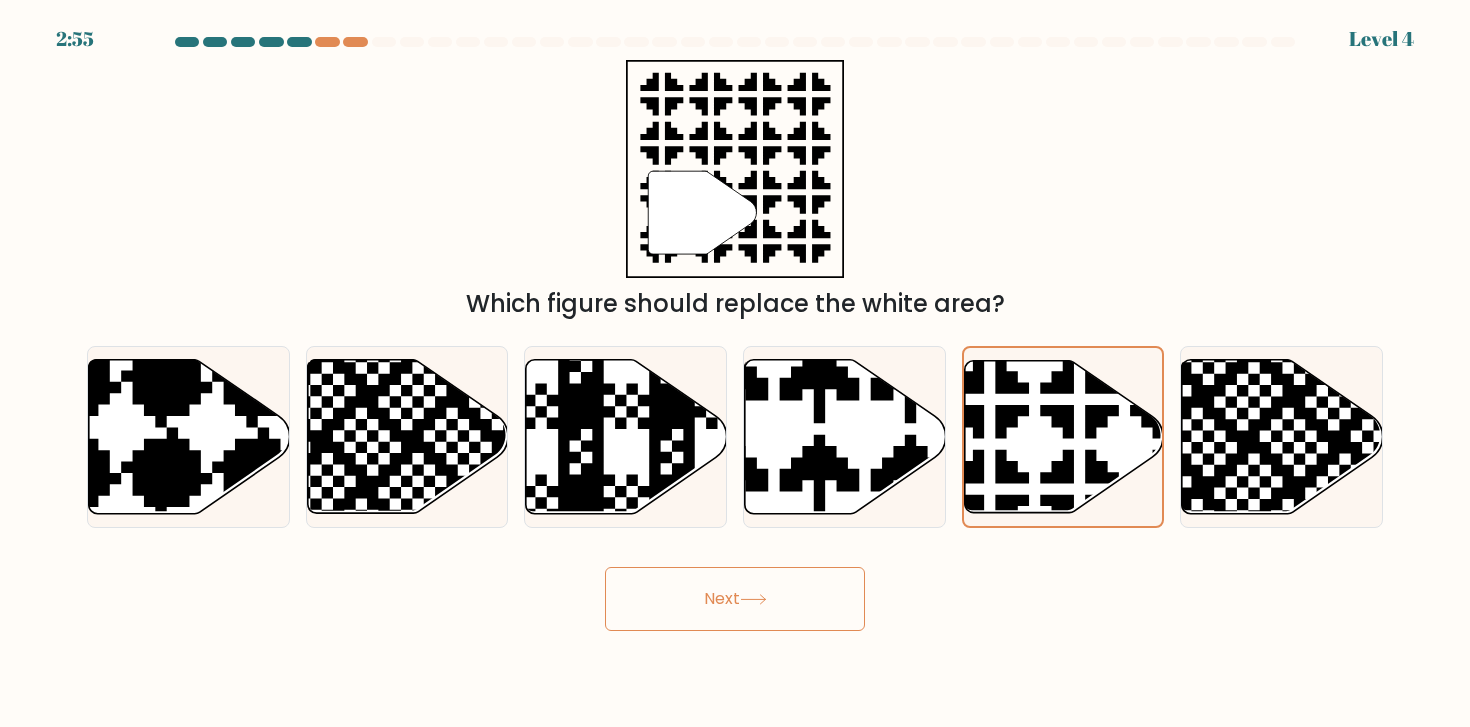 click on "Next" at bounding box center [735, 599] 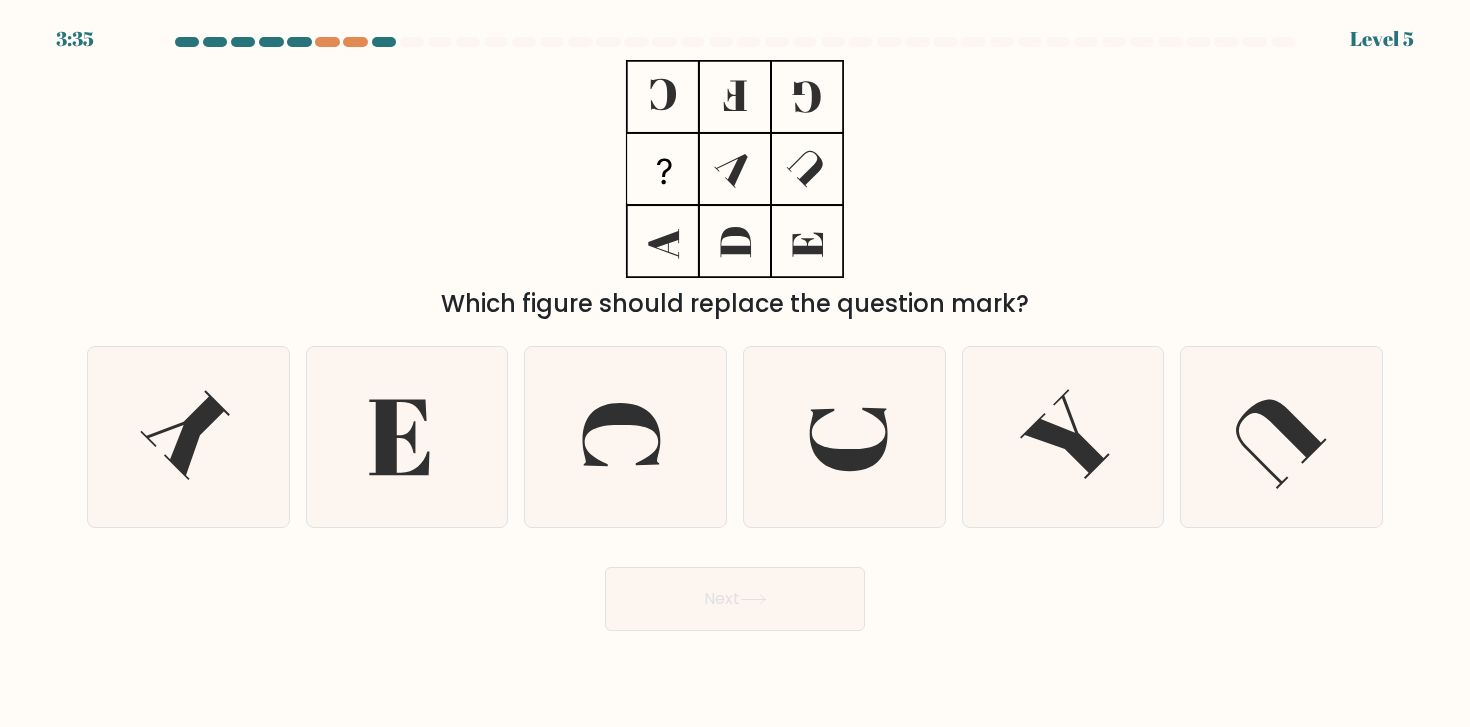 click on "[TIME]
Level [NUMBER]" at bounding box center (735, 27) 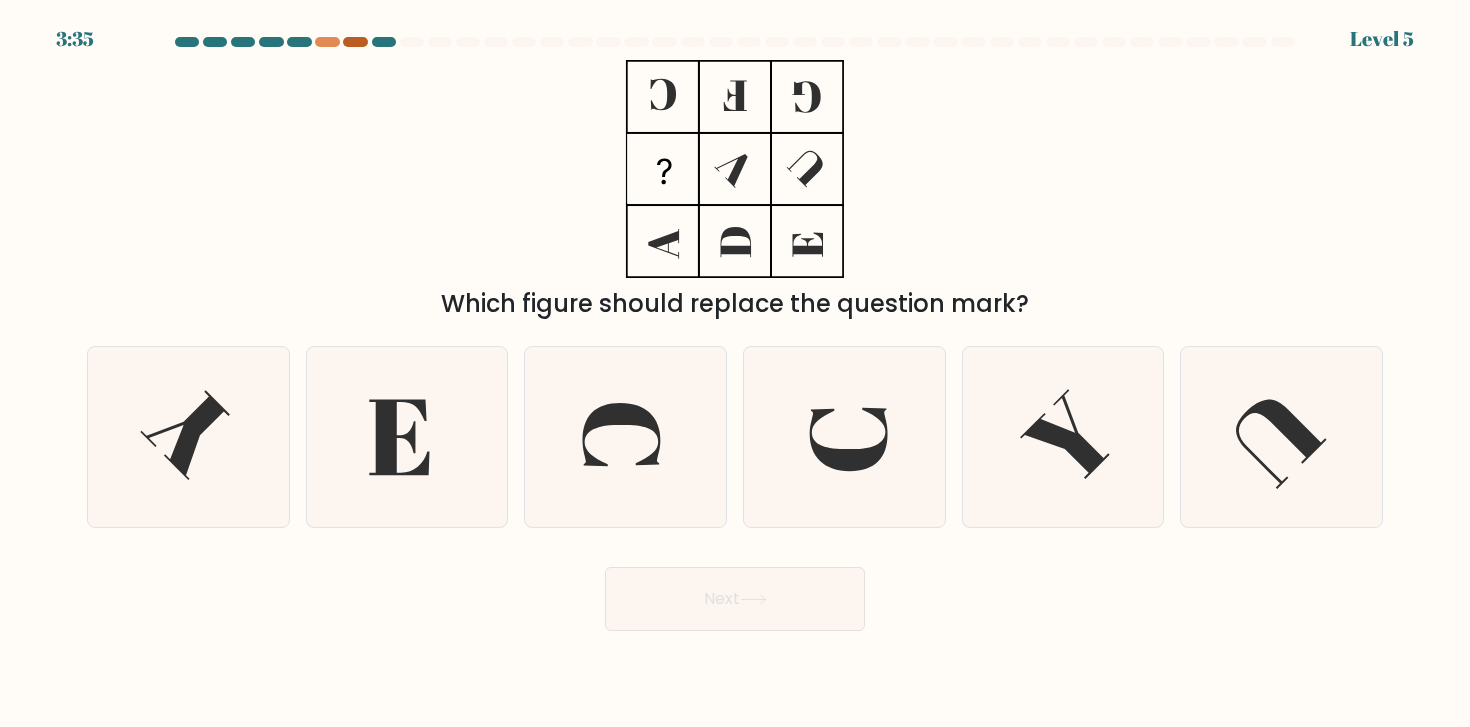 click at bounding box center [355, 42] 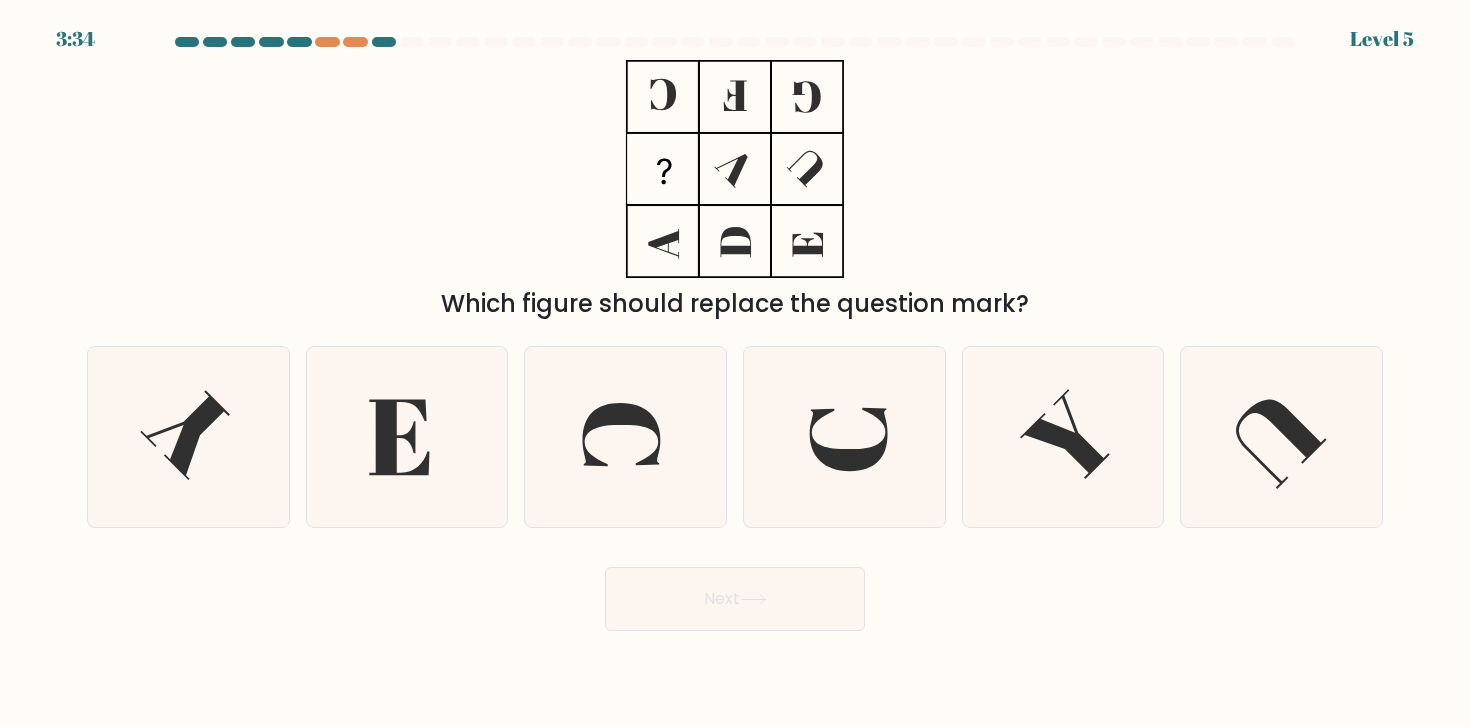 click at bounding box center (735, 42) 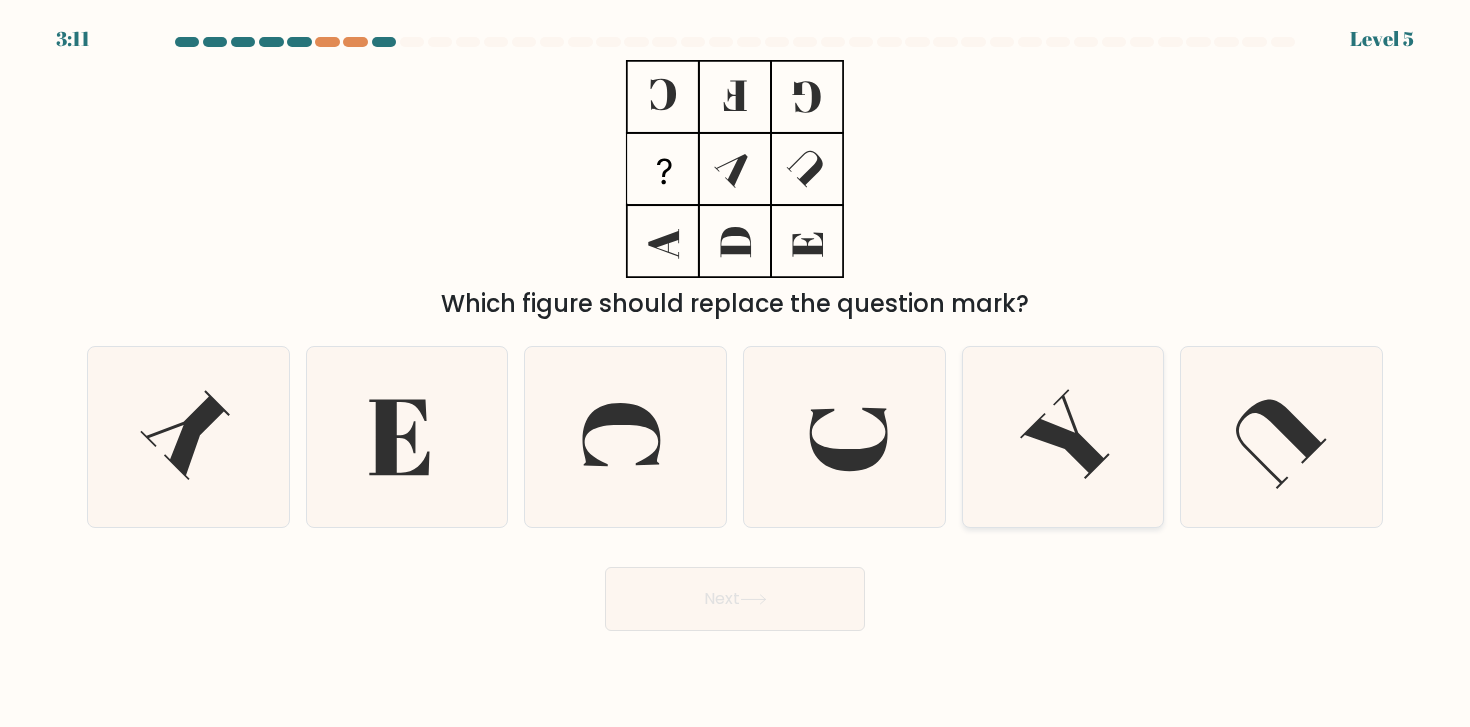 click at bounding box center [1063, 437] 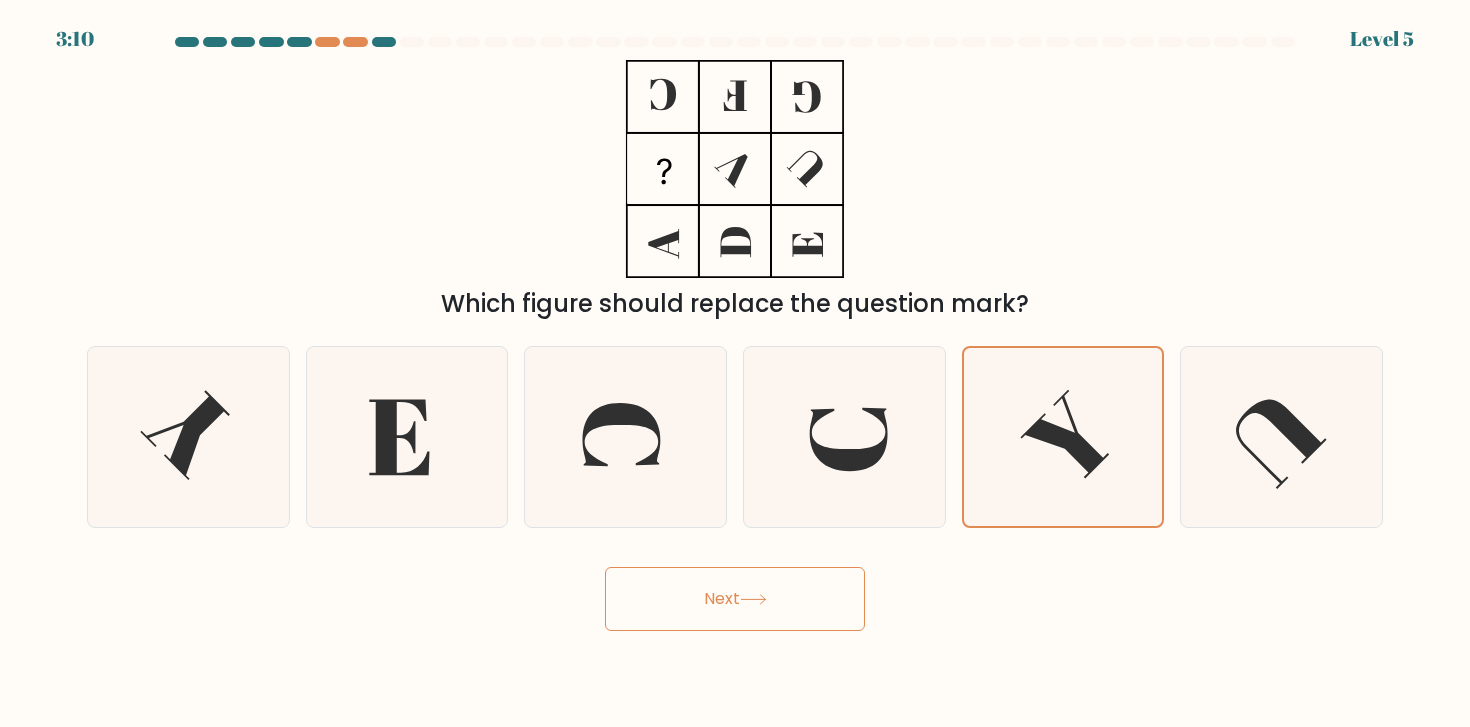 click on "Next" at bounding box center [735, 599] 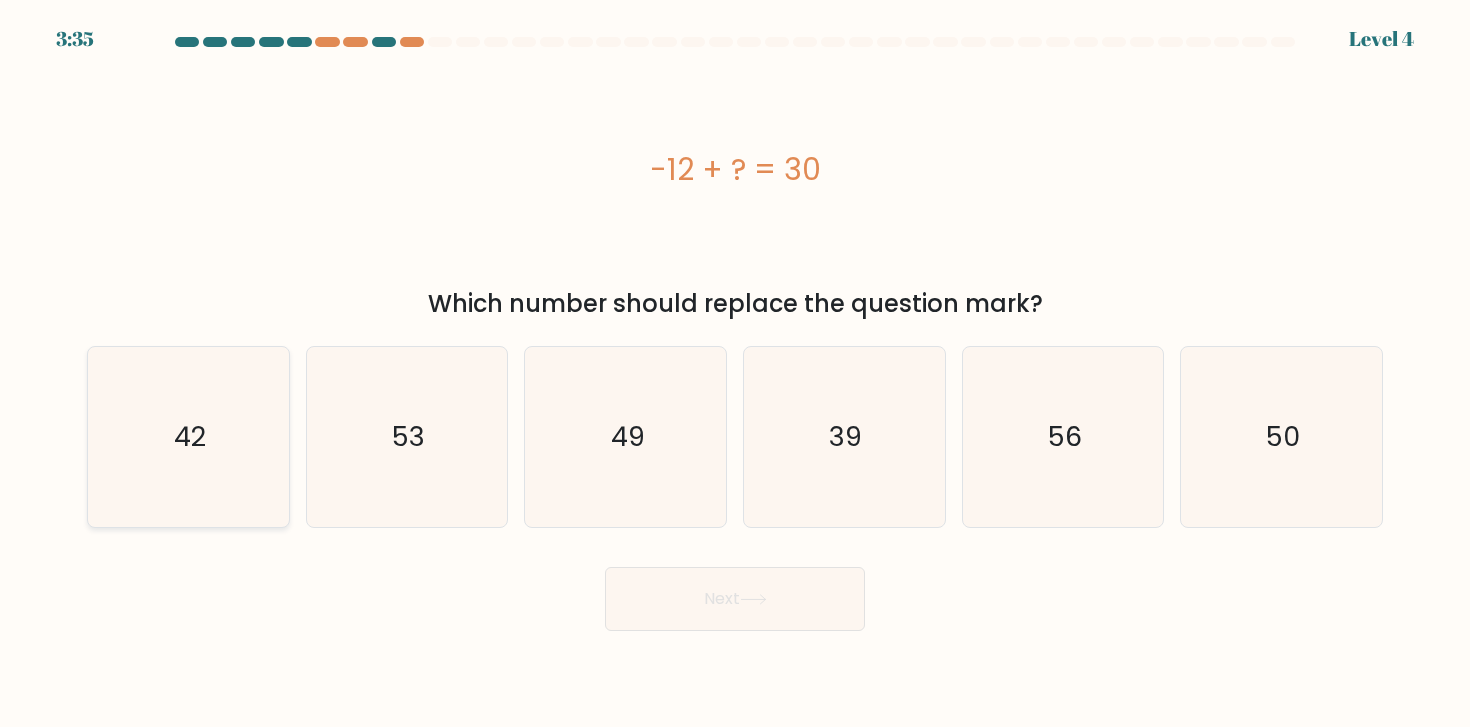 click on "42" at bounding box center [188, 437] 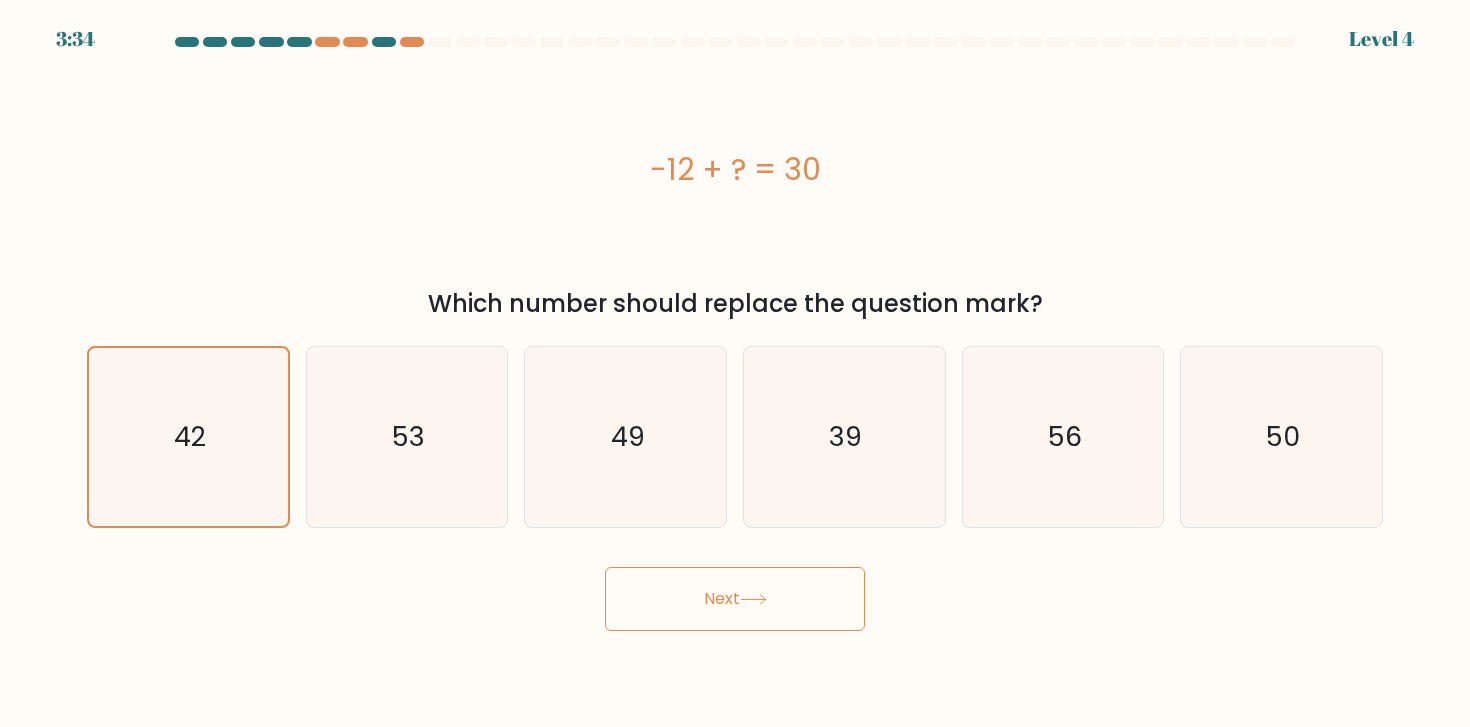 click on "Next" at bounding box center [735, 599] 